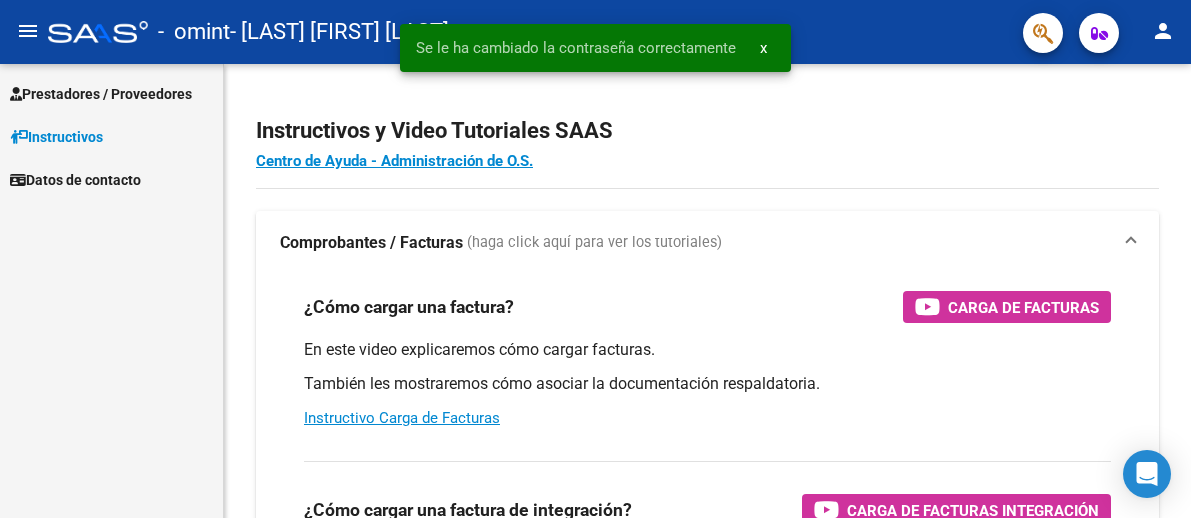 scroll, scrollTop: 0, scrollLeft: 0, axis: both 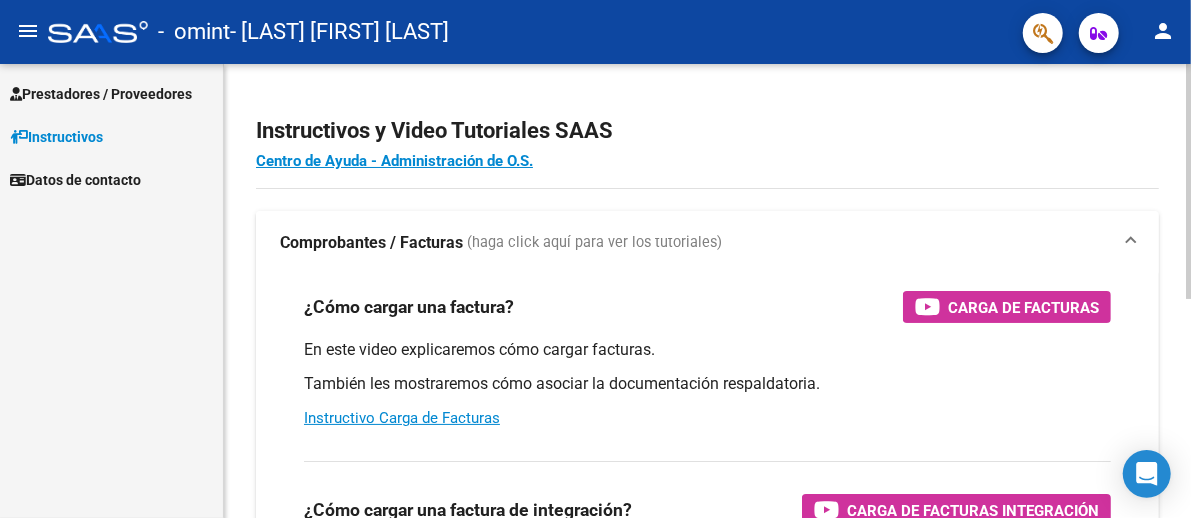 click on "(haga click aquí para ver los tutoriales)" at bounding box center [594, 243] 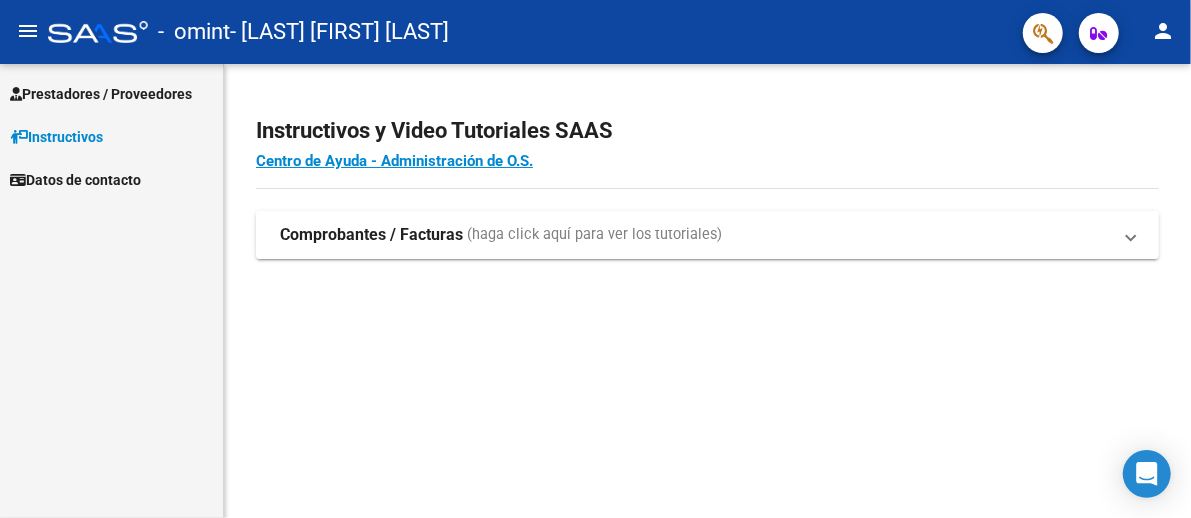 click on "(haga click aquí para ver los tutoriales)" at bounding box center (594, 235) 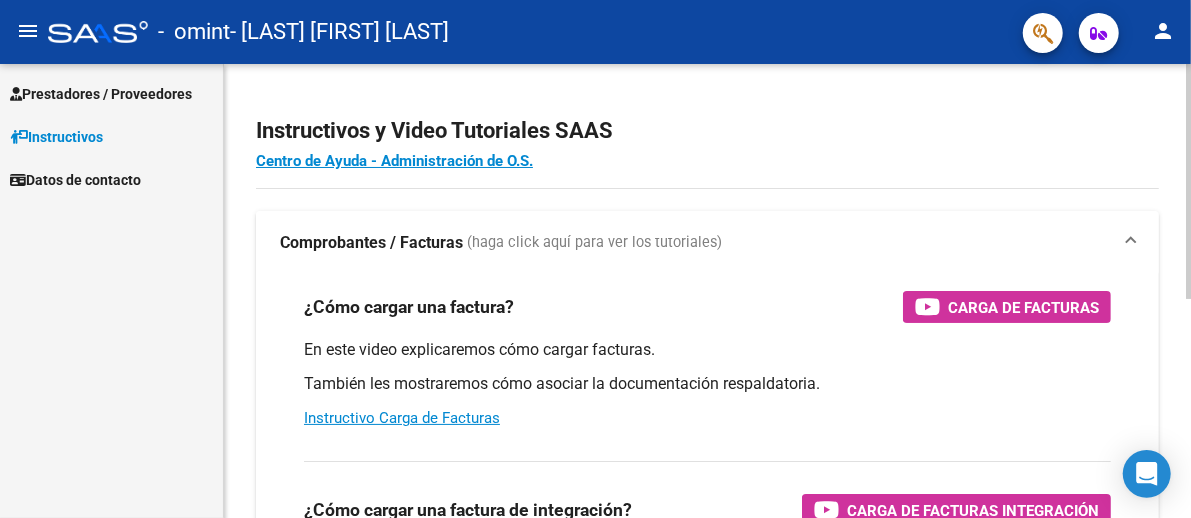scroll, scrollTop: 99, scrollLeft: 0, axis: vertical 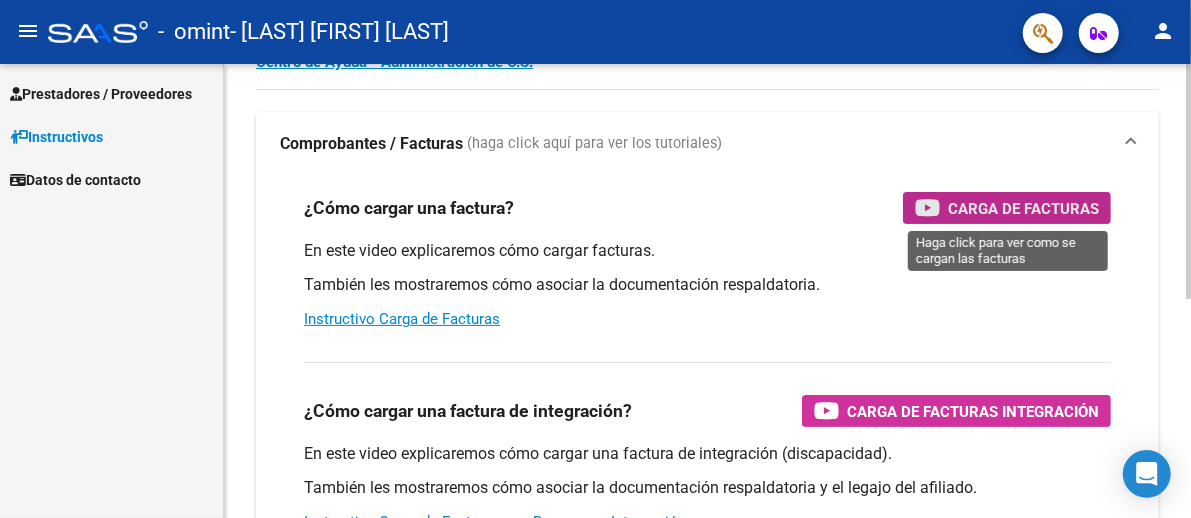 click on "Carga de Facturas" at bounding box center (1023, 208) 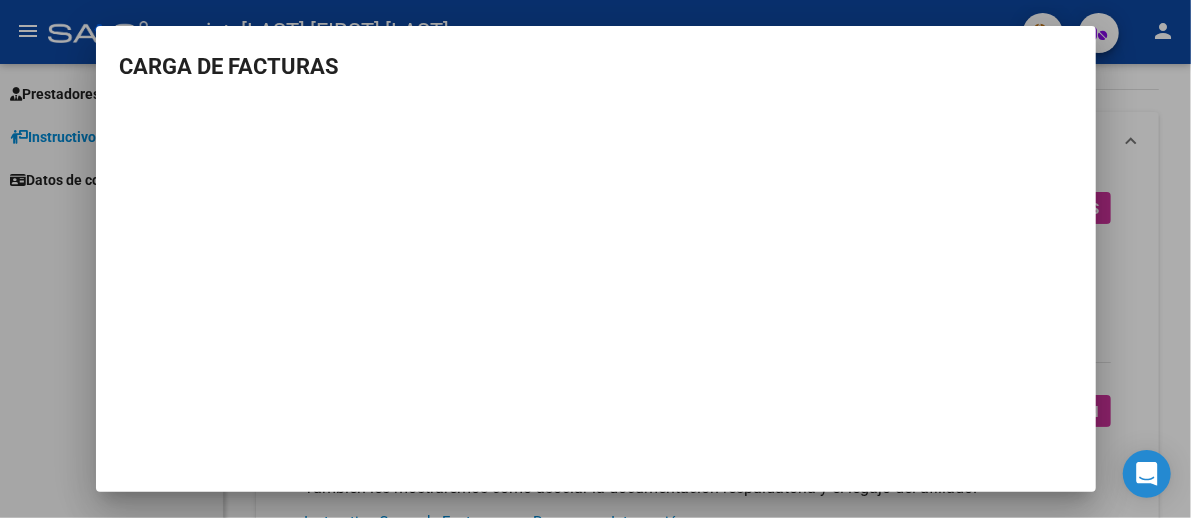 click at bounding box center [595, 259] 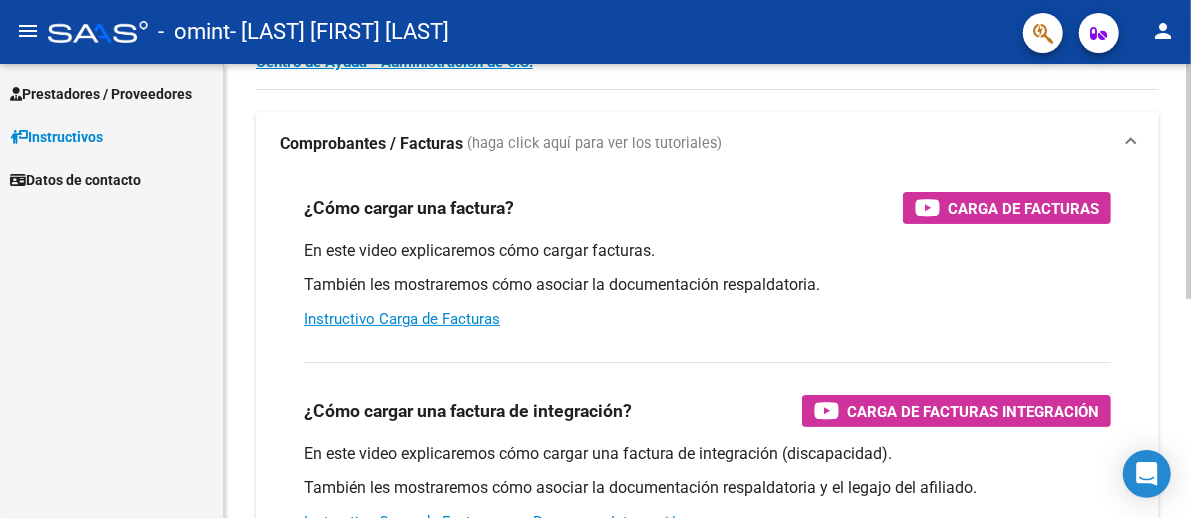 scroll, scrollTop: 200, scrollLeft: 0, axis: vertical 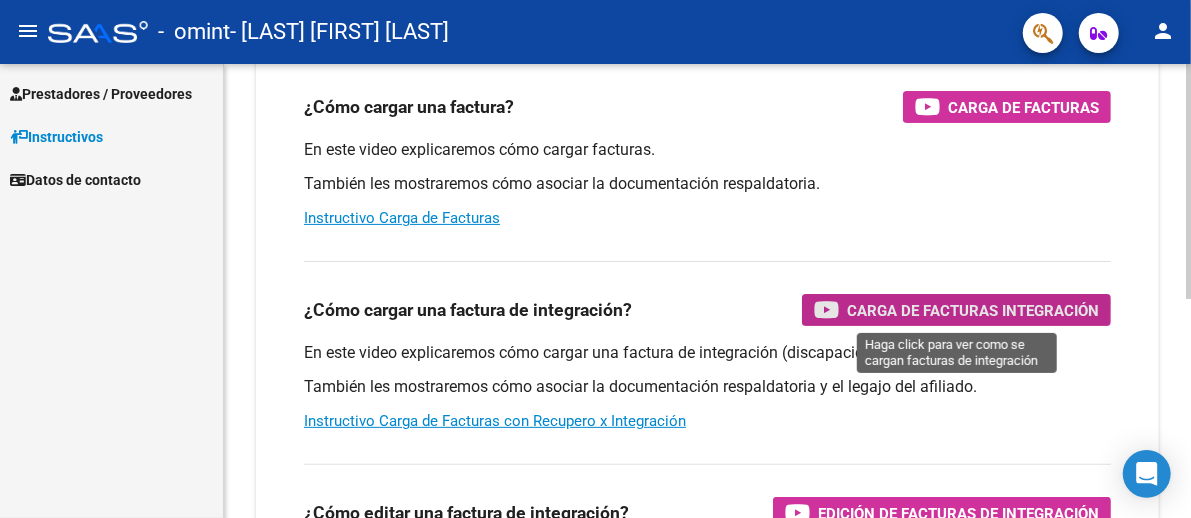 click on "Carga de Facturas Integración" at bounding box center (973, 310) 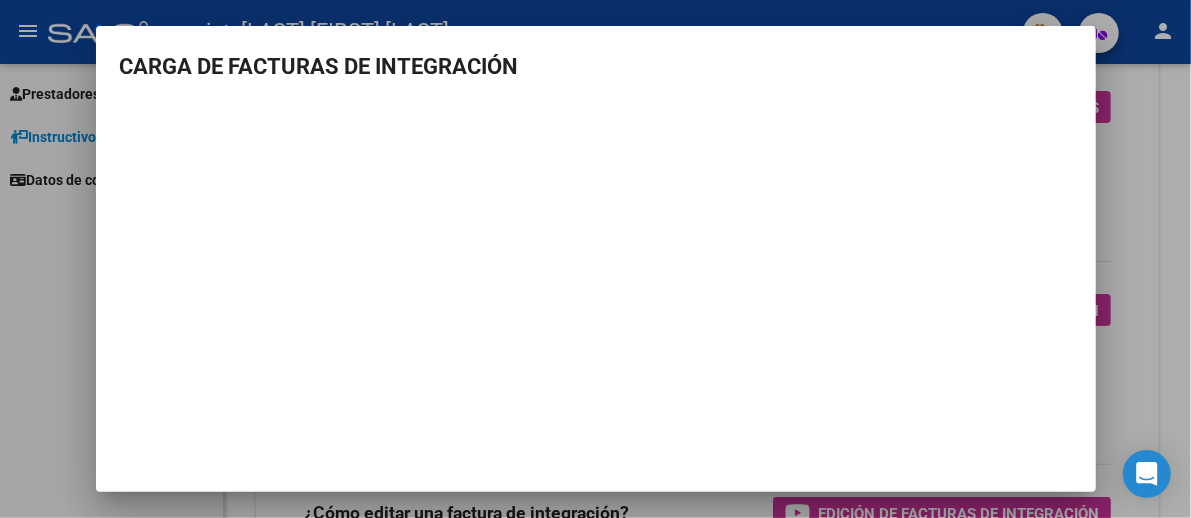 click at bounding box center (595, 259) 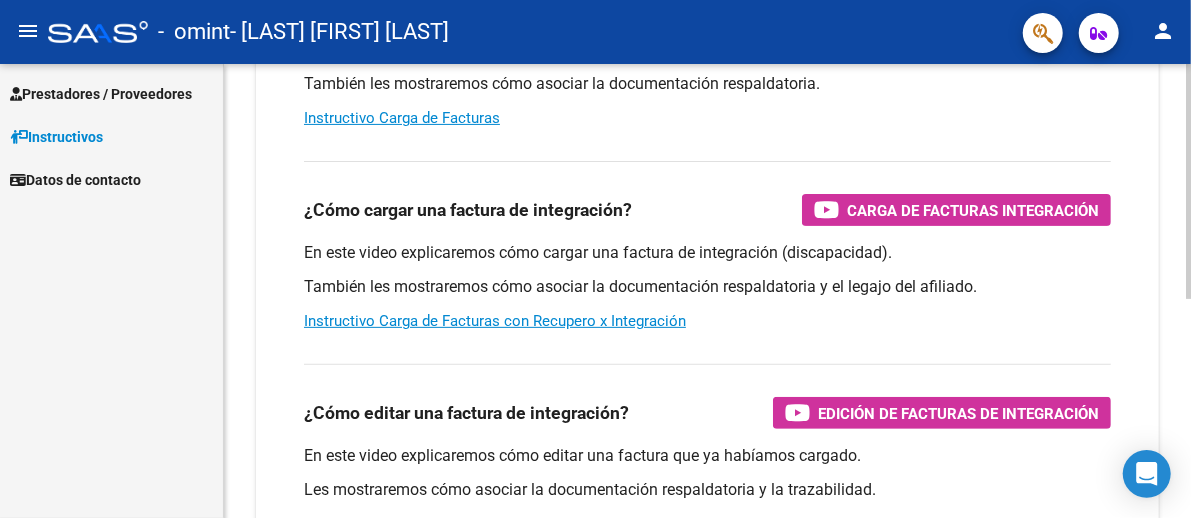 scroll, scrollTop: 400, scrollLeft: 0, axis: vertical 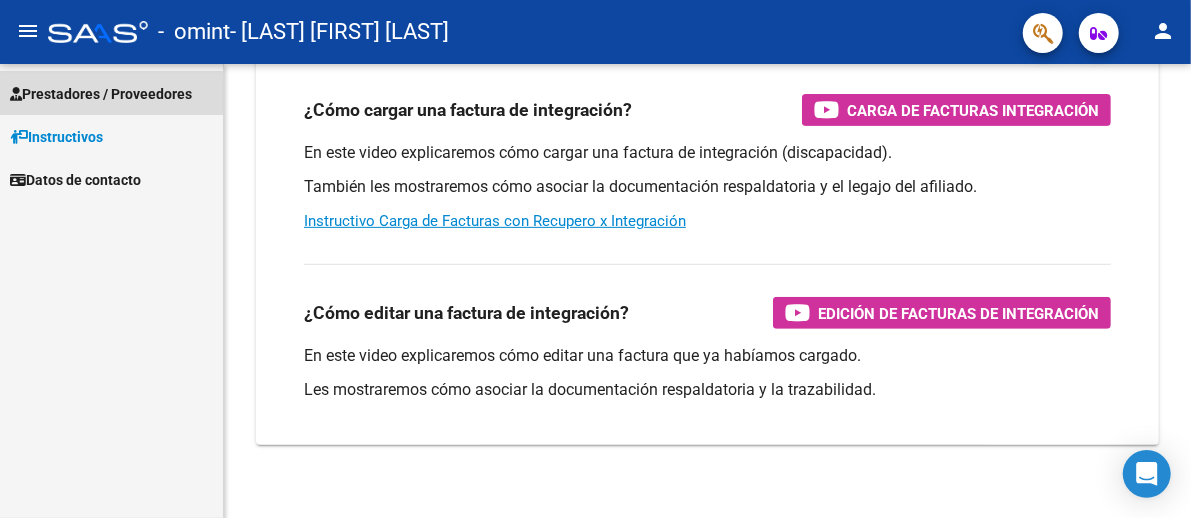 click on "Prestadores / Proveedores" at bounding box center [101, 94] 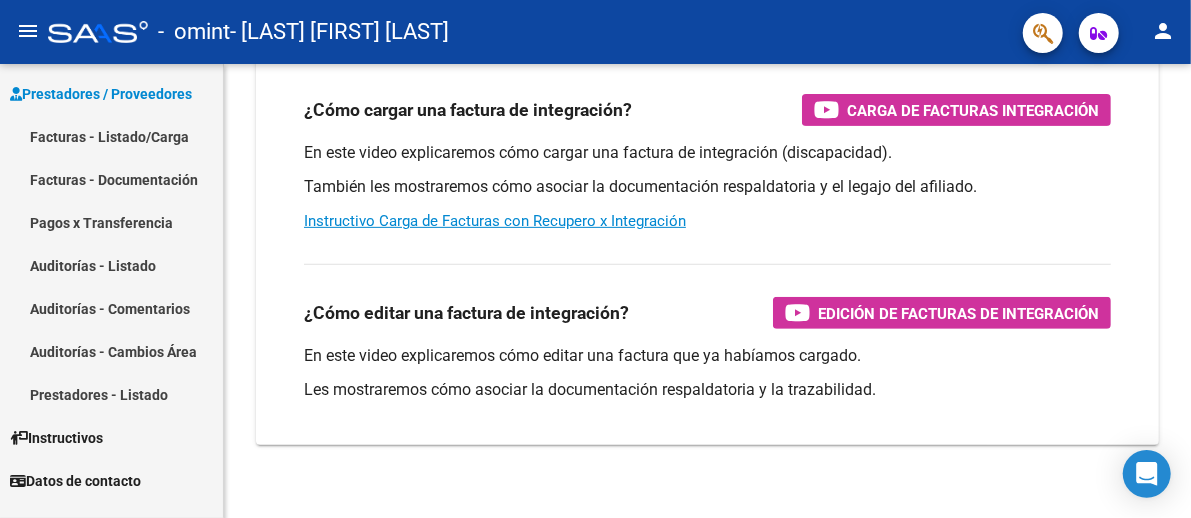 click on "Facturas - Listado/Carga" at bounding box center [111, 136] 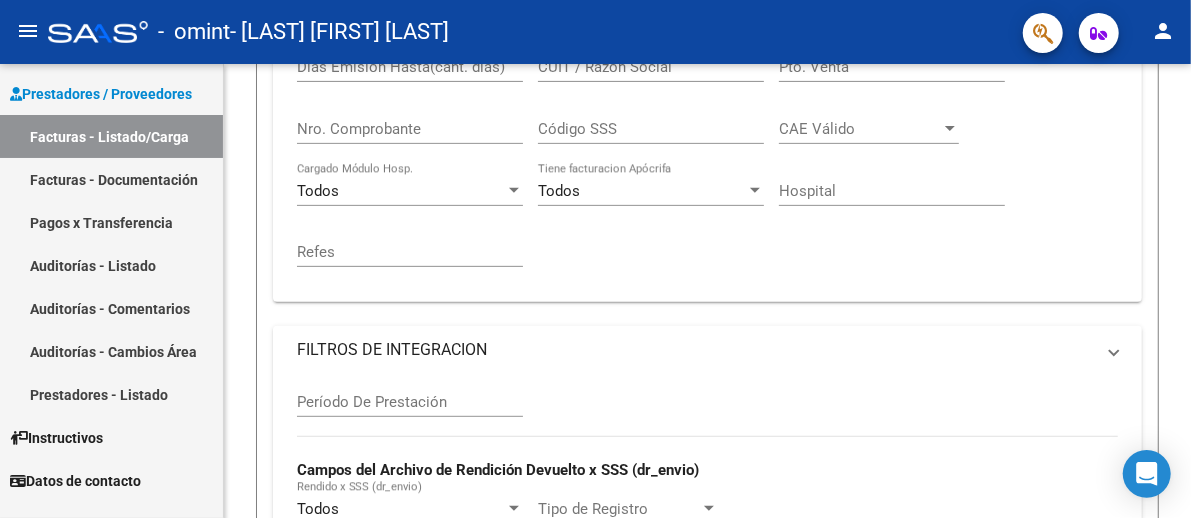 scroll, scrollTop: 0, scrollLeft: 0, axis: both 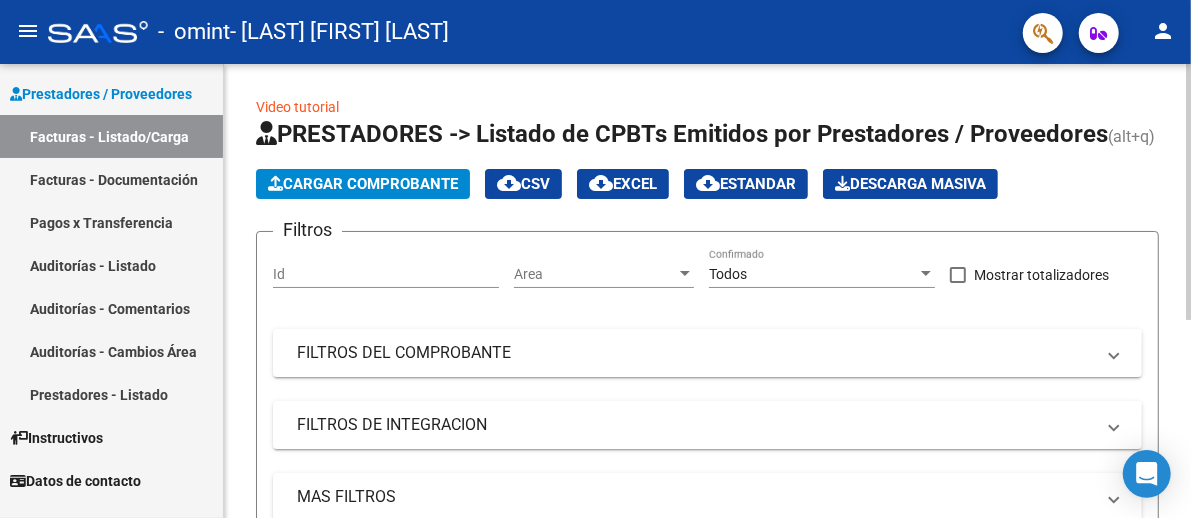 click on "Cargar Comprobante" 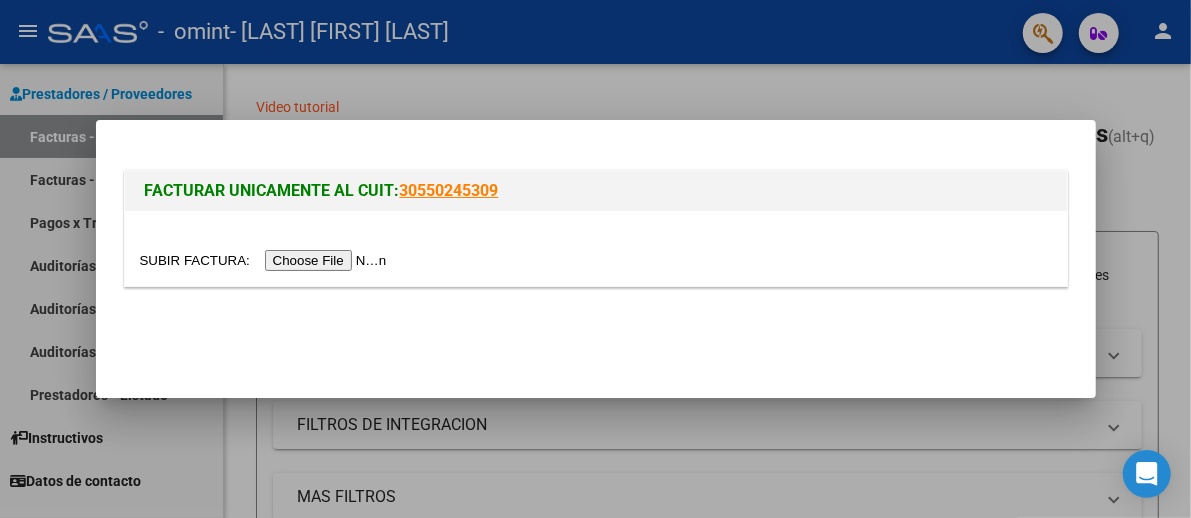 click at bounding box center [266, 260] 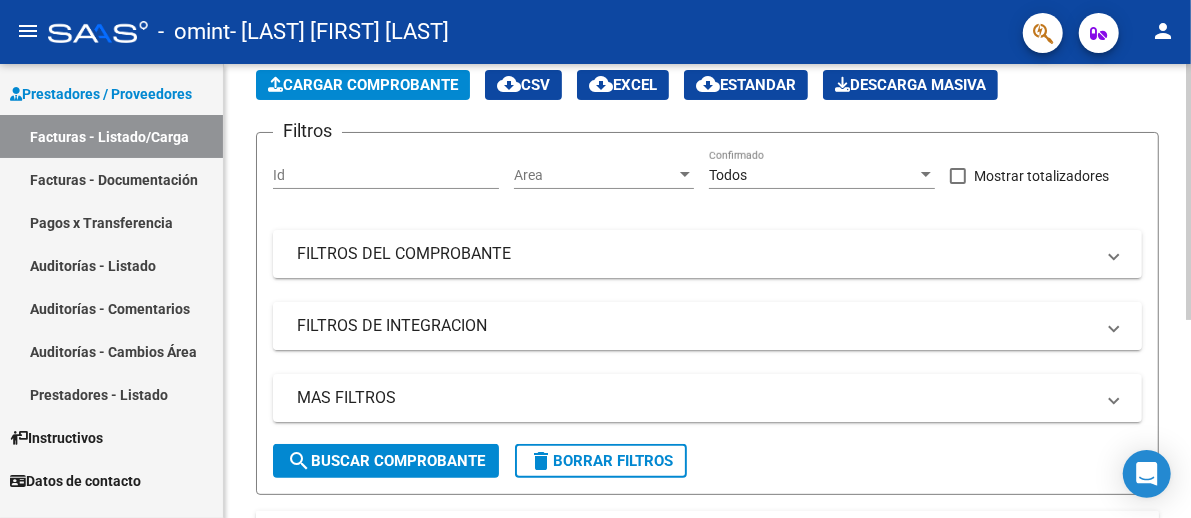 scroll, scrollTop: 0, scrollLeft: 0, axis: both 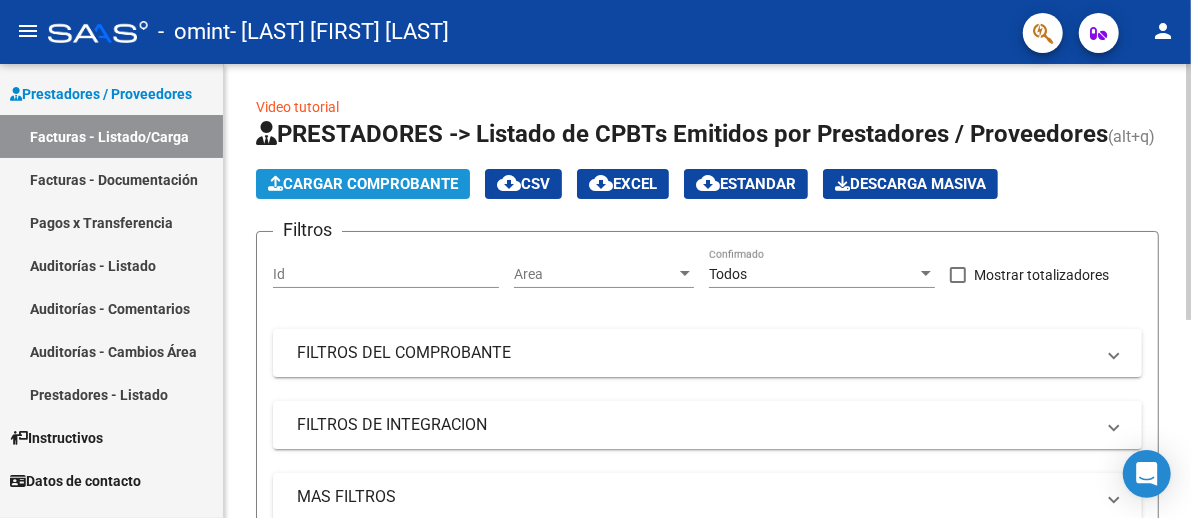 click on "Cargar Comprobante" 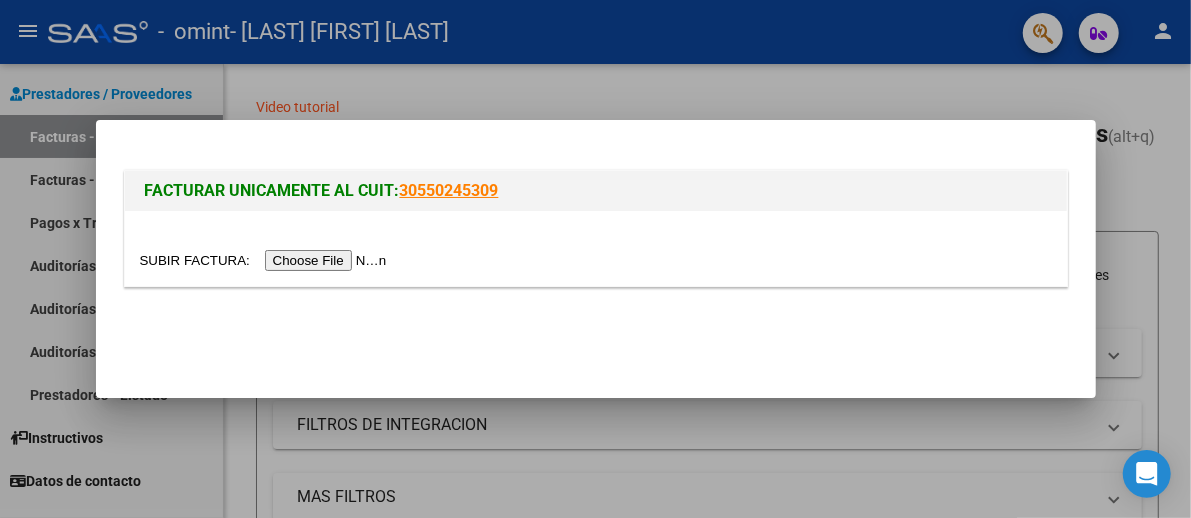 click at bounding box center [266, 260] 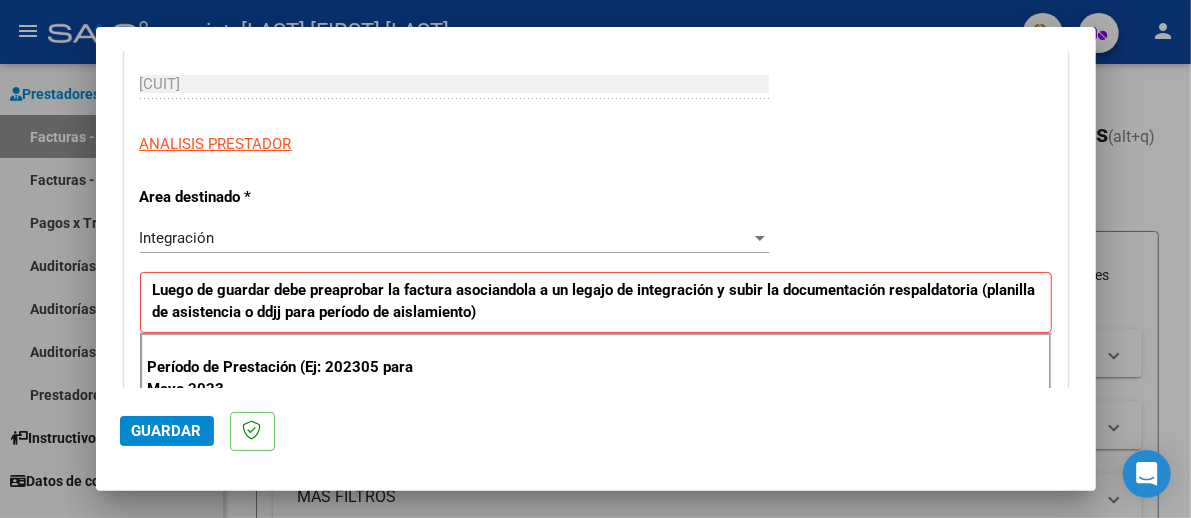scroll, scrollTop: 400, scrollLeft: 0, axis: vertical 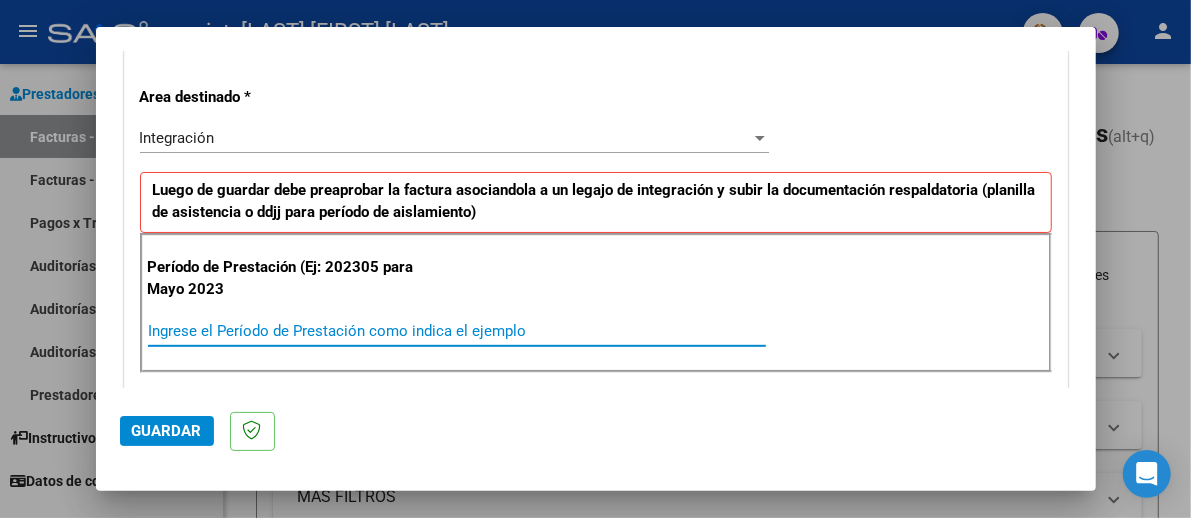 click on "Ingrese el Período de Prestación como indica el ejemplo" at bounding box center (457, 331) 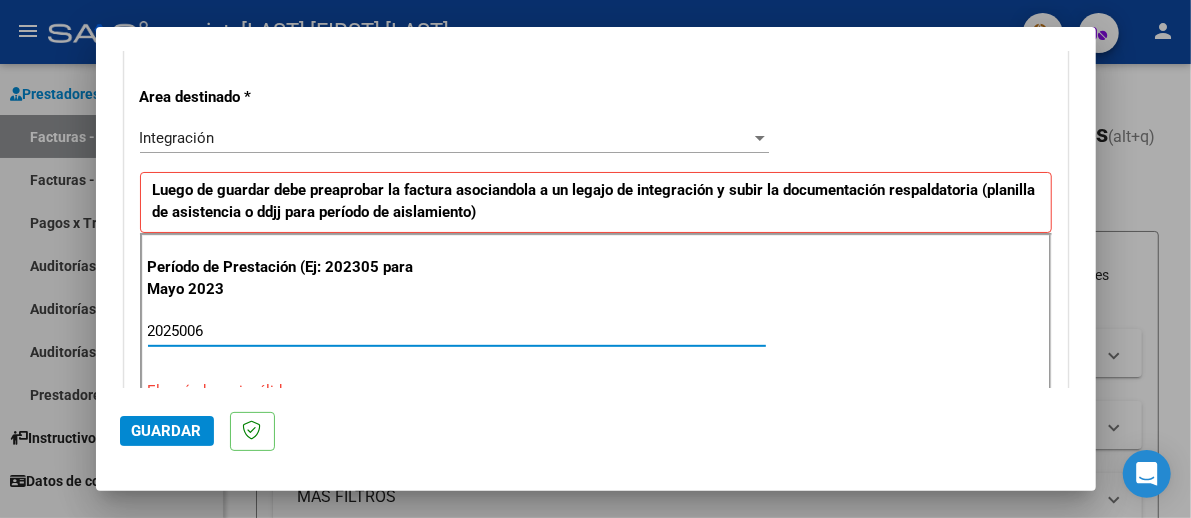 scroll, scrollTop: 499, scrollLeft: 0, axis: vertical 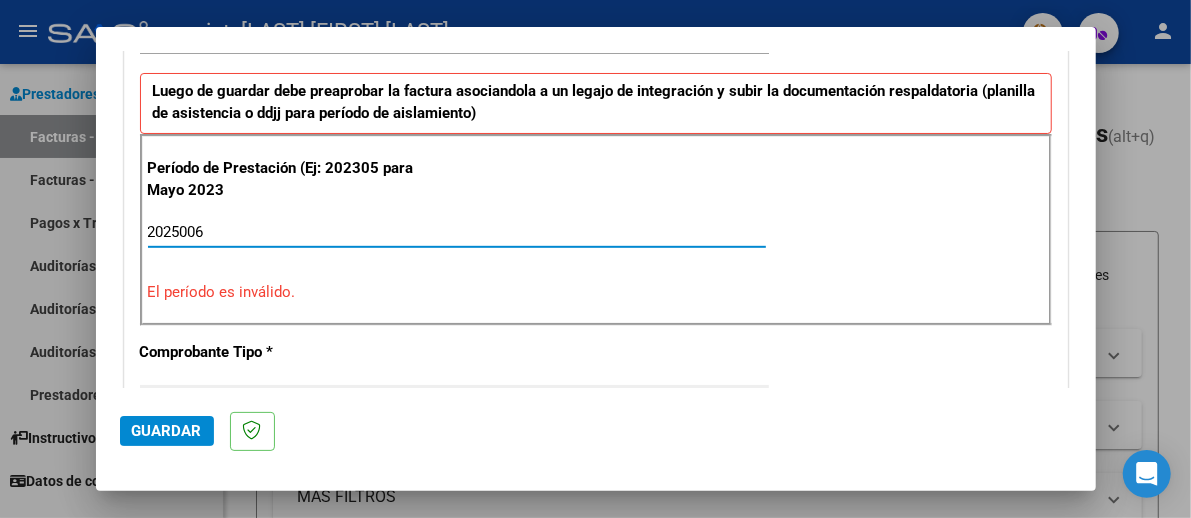 click on "2025006" at bounding box center (457, 232) 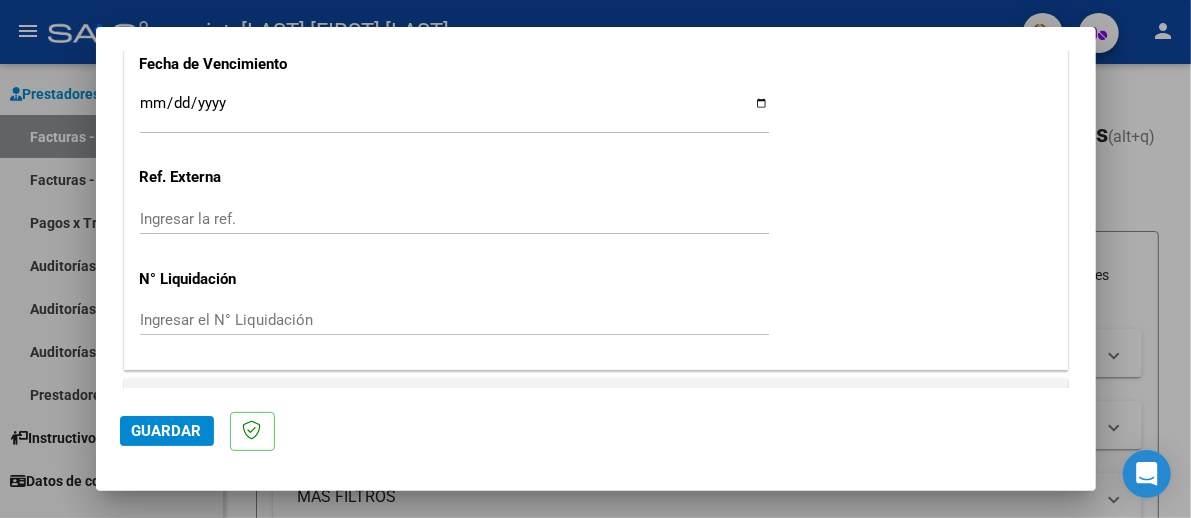 scroll, scrollTop: 1440, scrollLeft: 0, axis: vertical 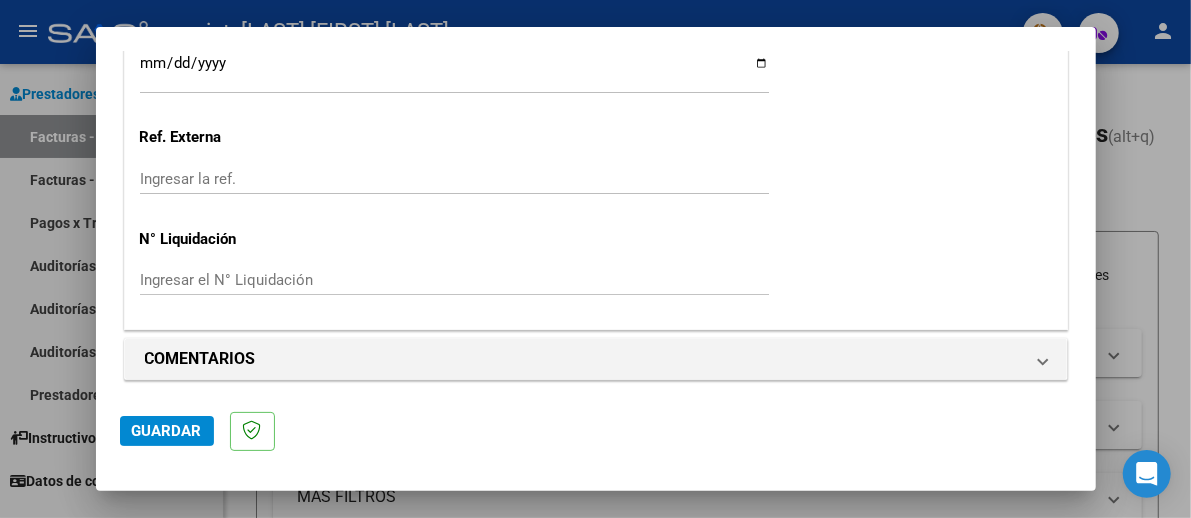 type on "202506" 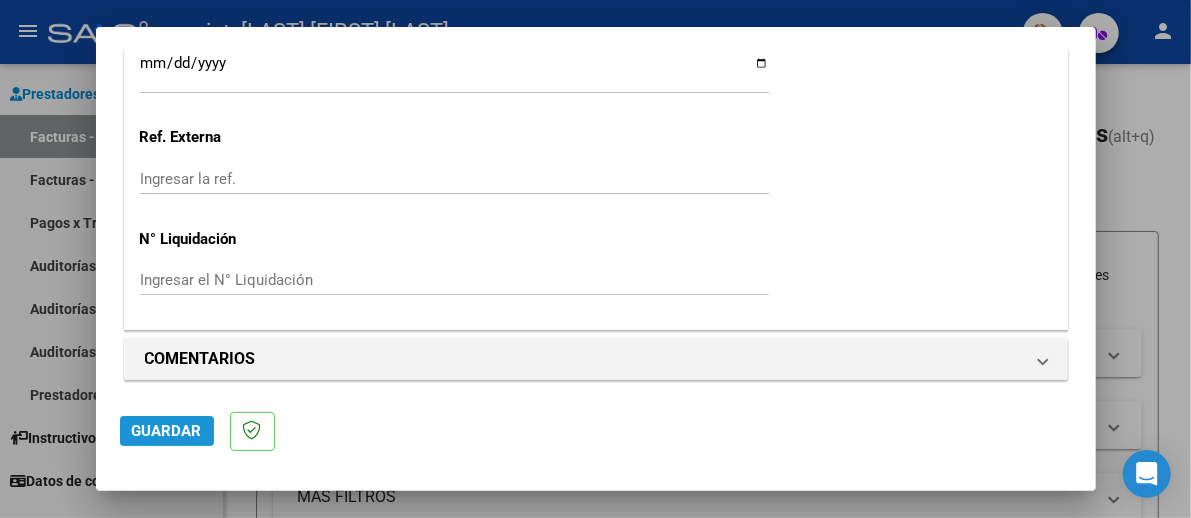 click on "Guardar" 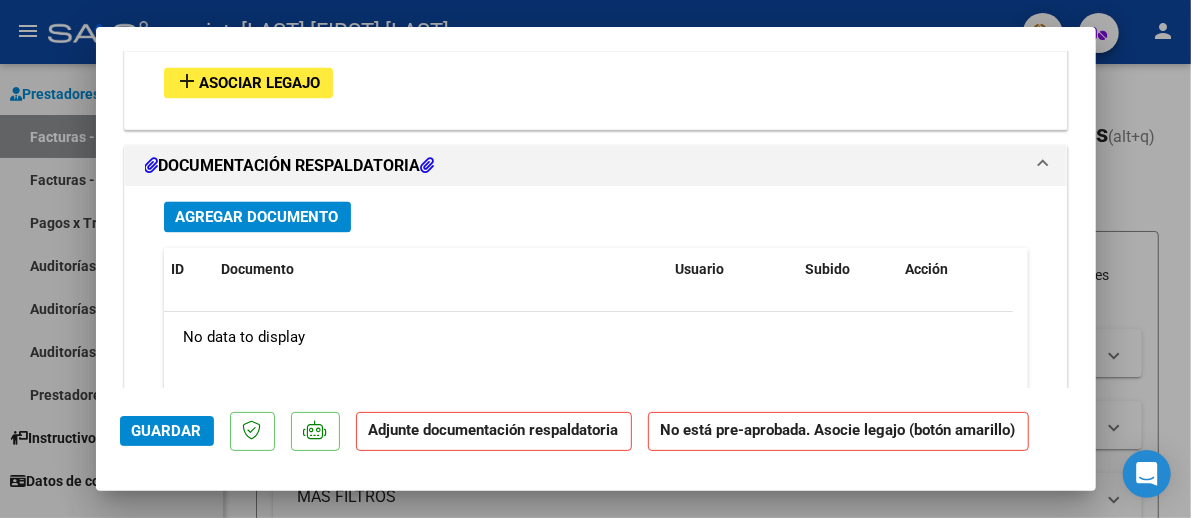 scroll, scrollTop: 2000, scrollLeft: 0, axis: vertical 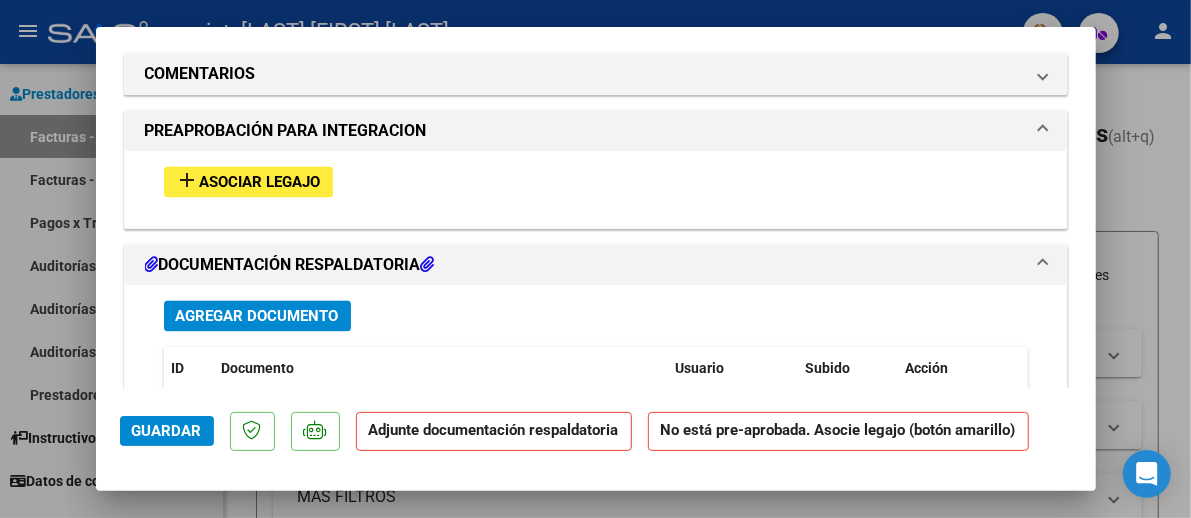 click on "Asociar Legajo" at bounding box center (260, 182) 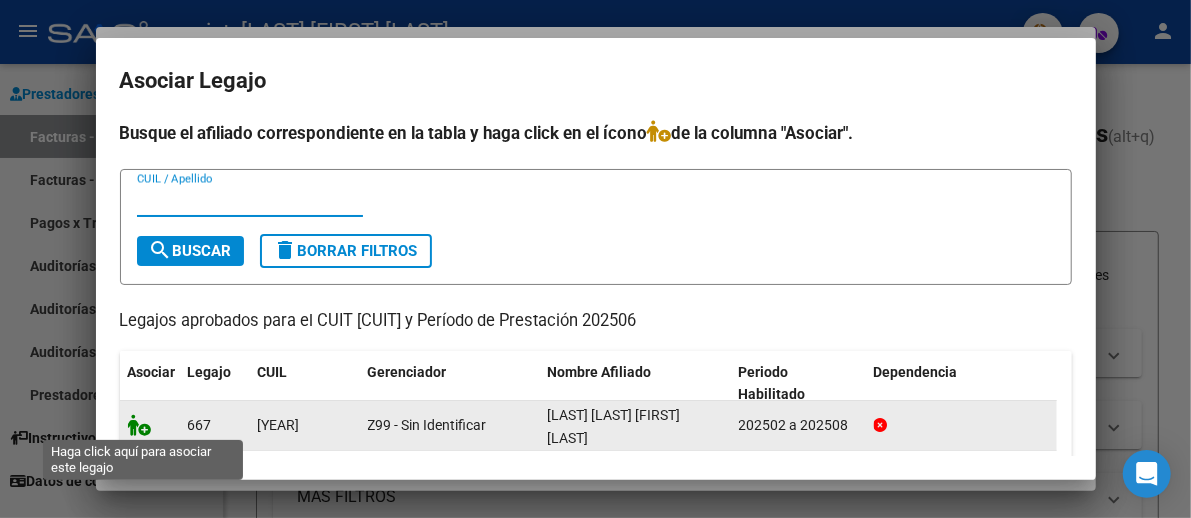 click 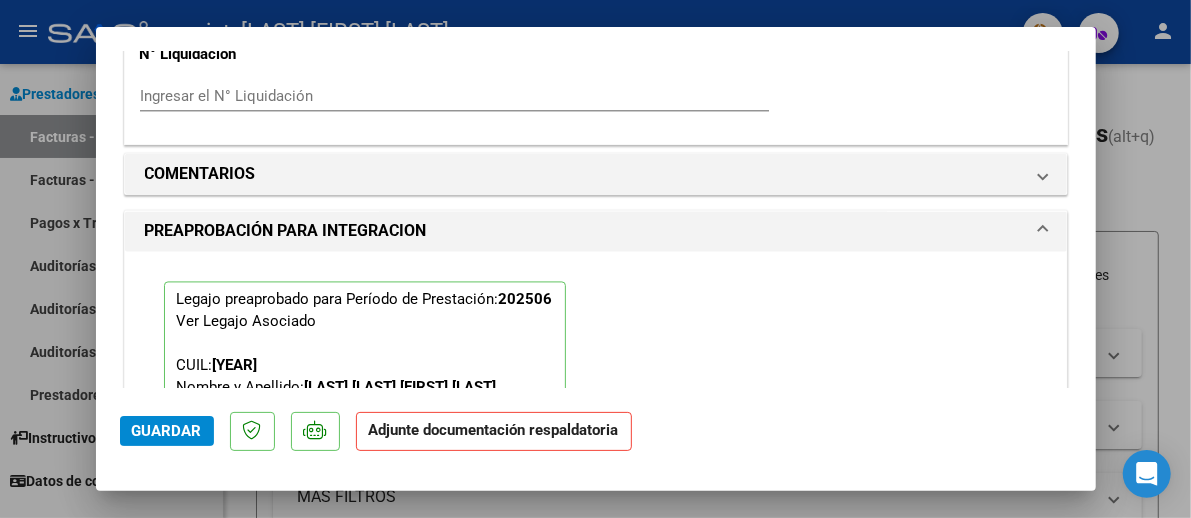 scroll, scrollTop: 2052, scrollLeft: 0, axis: vertical 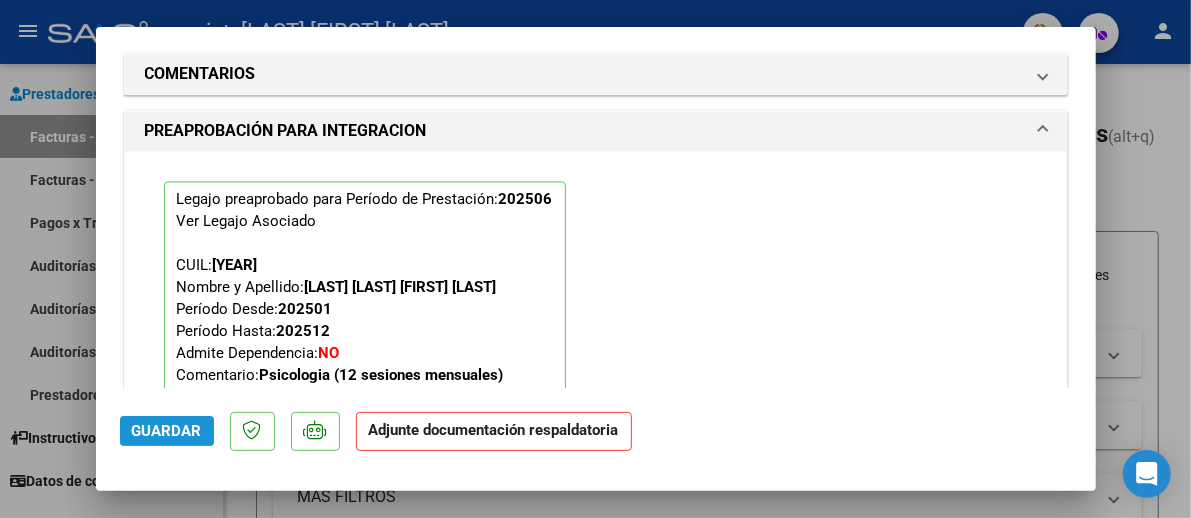 click on "Guardar" 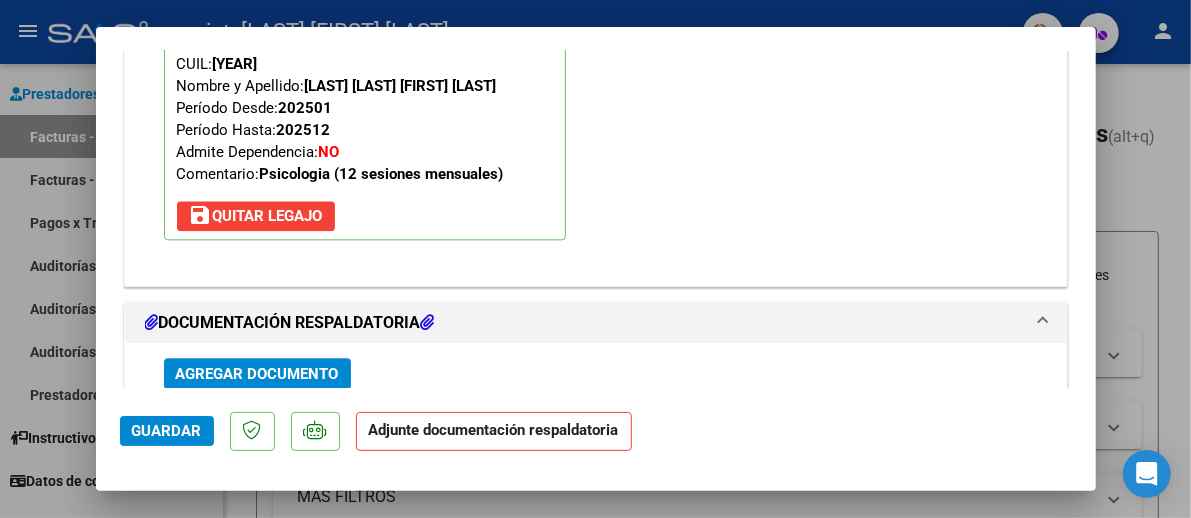 scroll, scrollTop: 2352, scrollLeft: 0, axis: vertical 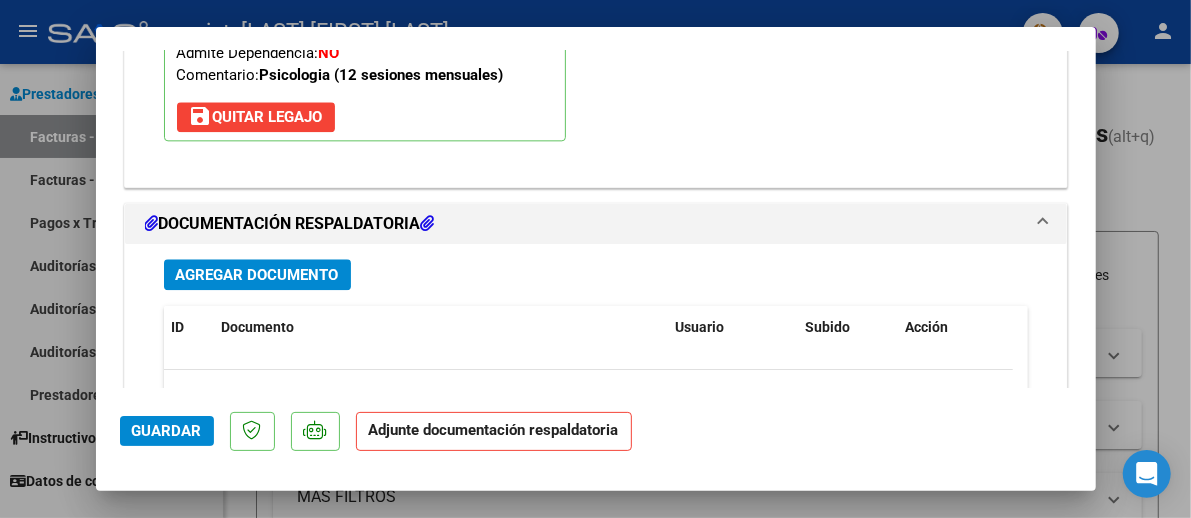 click on "Agregar Documento" at bounding box center [257, 275] 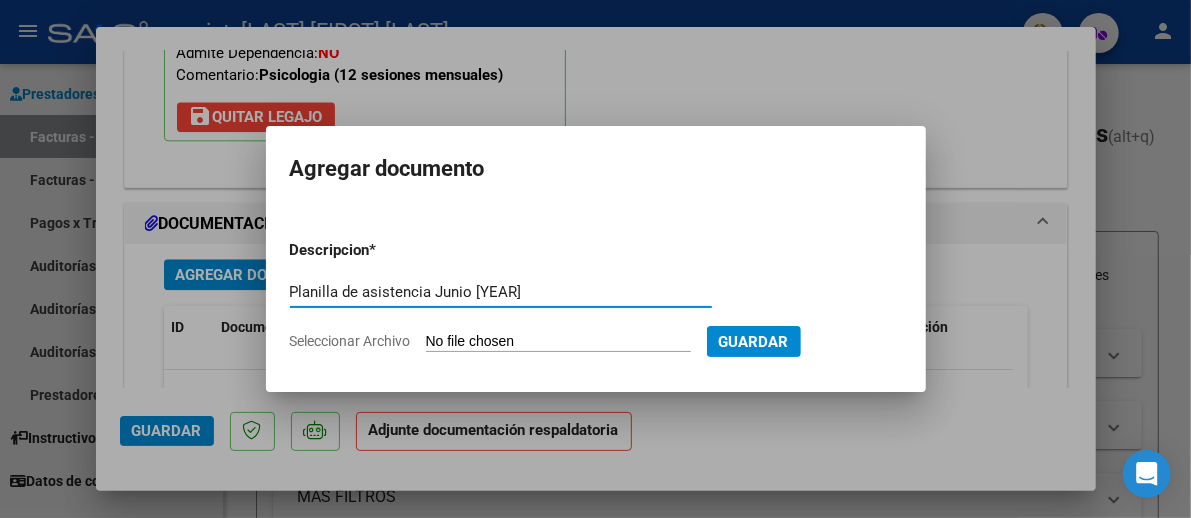 type on "Planilla de asistencia Junio [YEAR]" 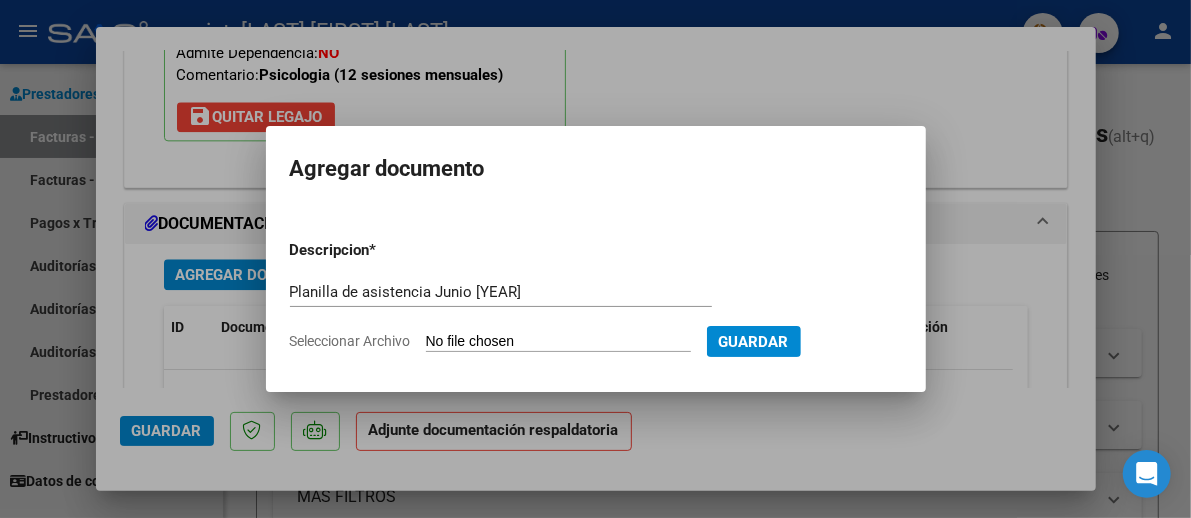 type on "C:\fakepath\Planilla de asistencia [NAME] Junio [YEAR].pdf" 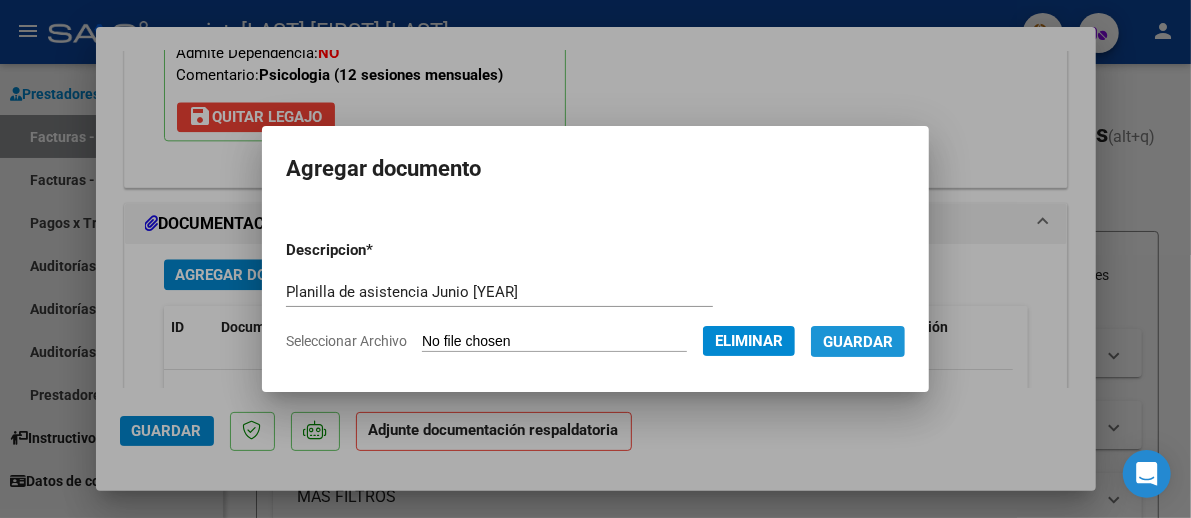 click on "Guardar" at bounding box center (858, 342) 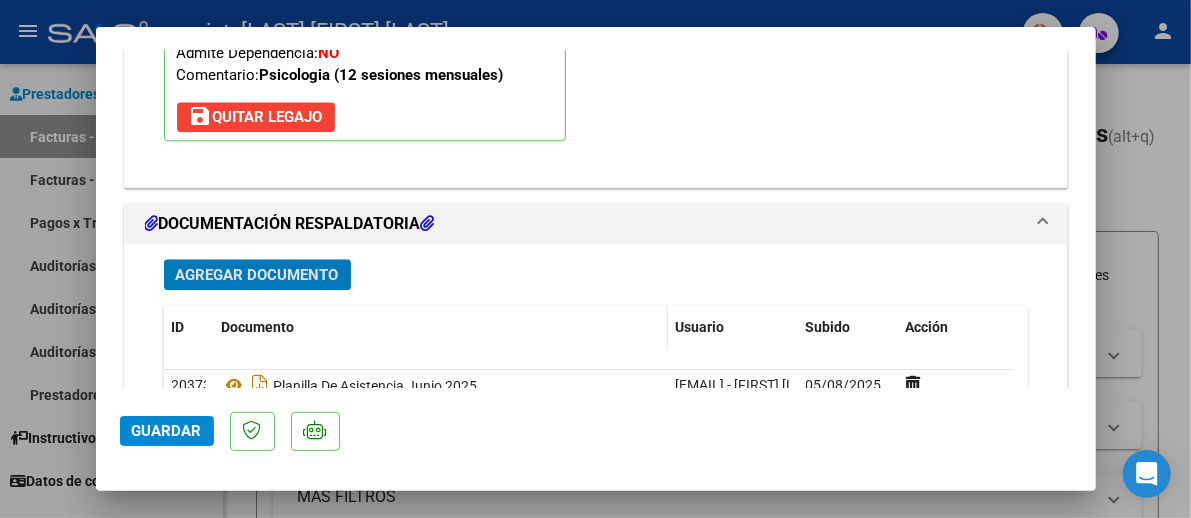 scroll, scrollTop: 2452, scrollLeft: 0, axis: vertical 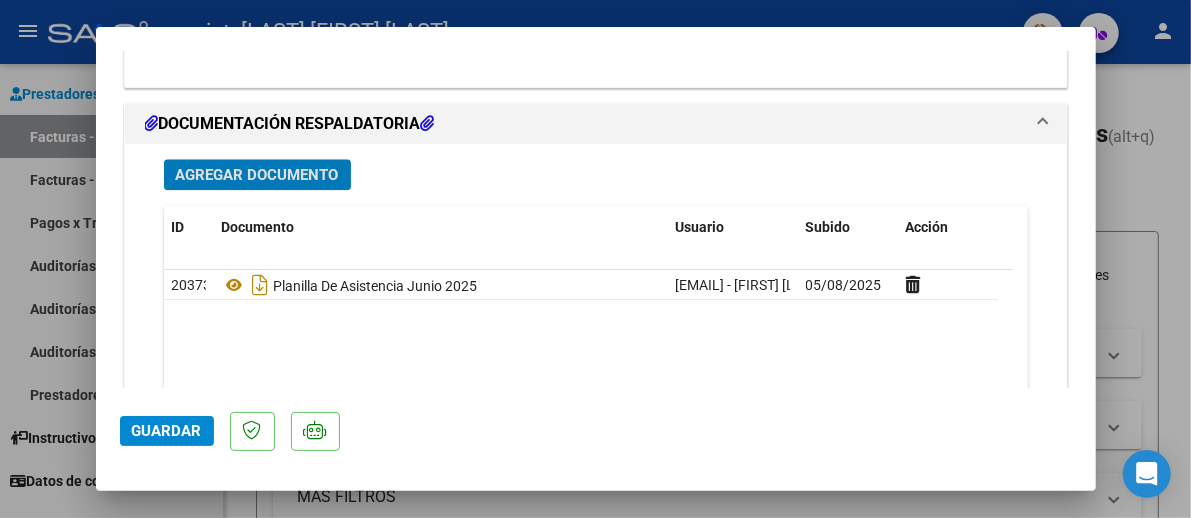 click on "Agregar Documento" at bounding box center [257, 175] 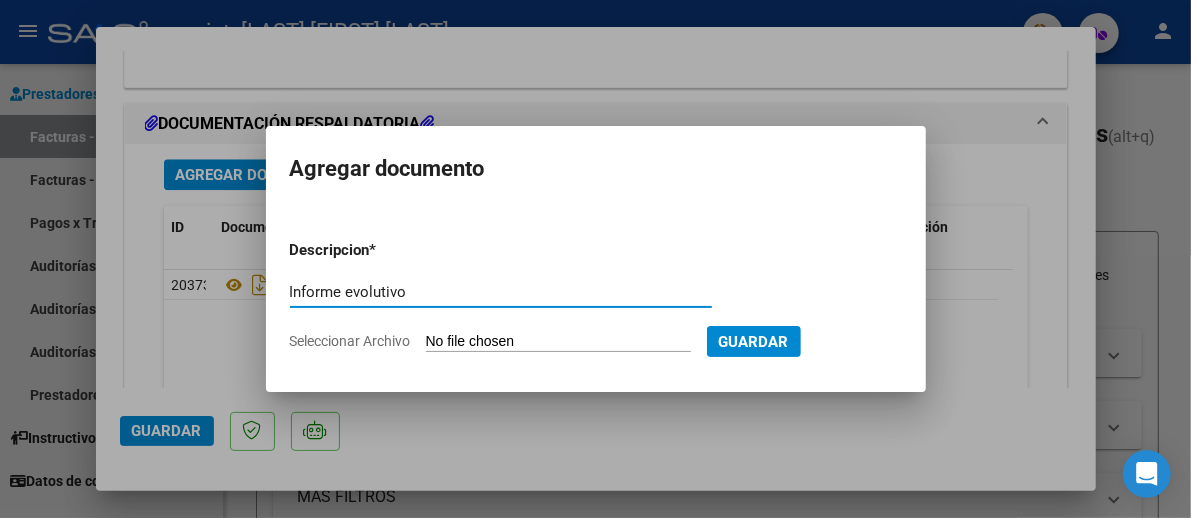 type on "Informe evolutivo" 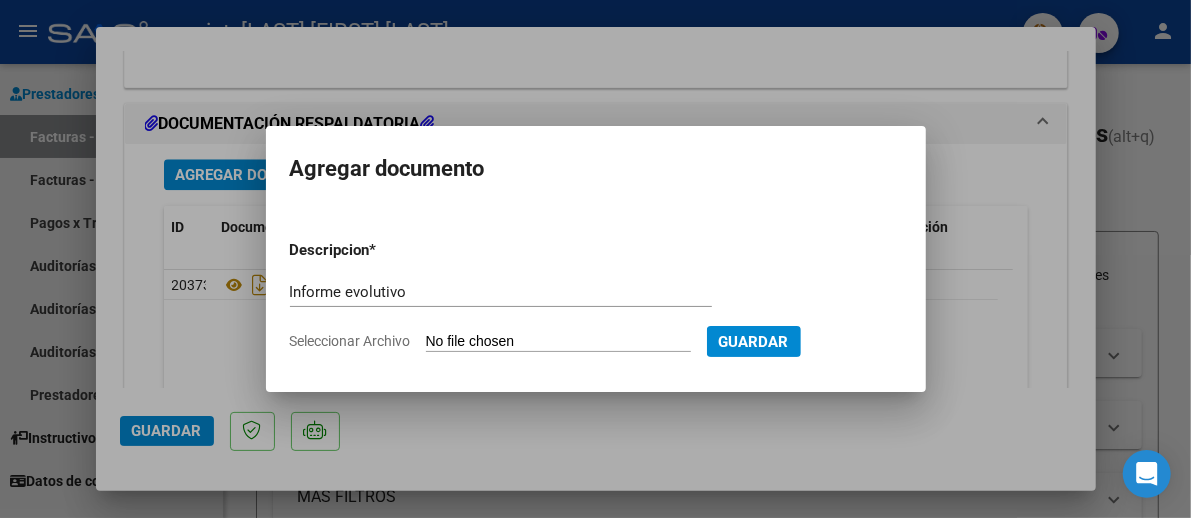 click on "Descripcion  *   Informe evolutivo Escriba aquí una descripcion  Seleccionar Archivo Guardar" at bounding box center (596, 295) 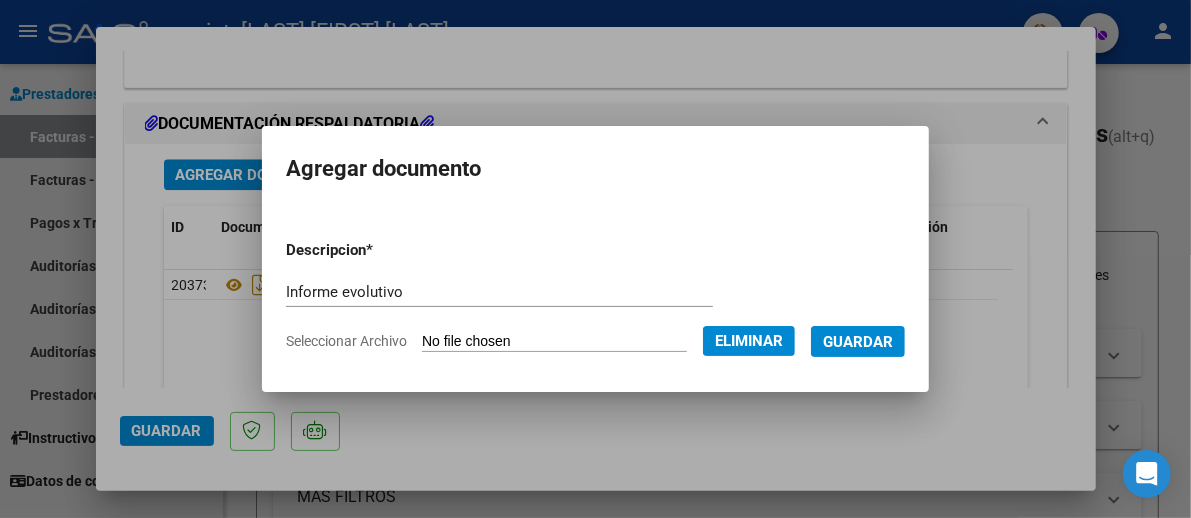 click on "Guardar" at bounding box center [858, 342] 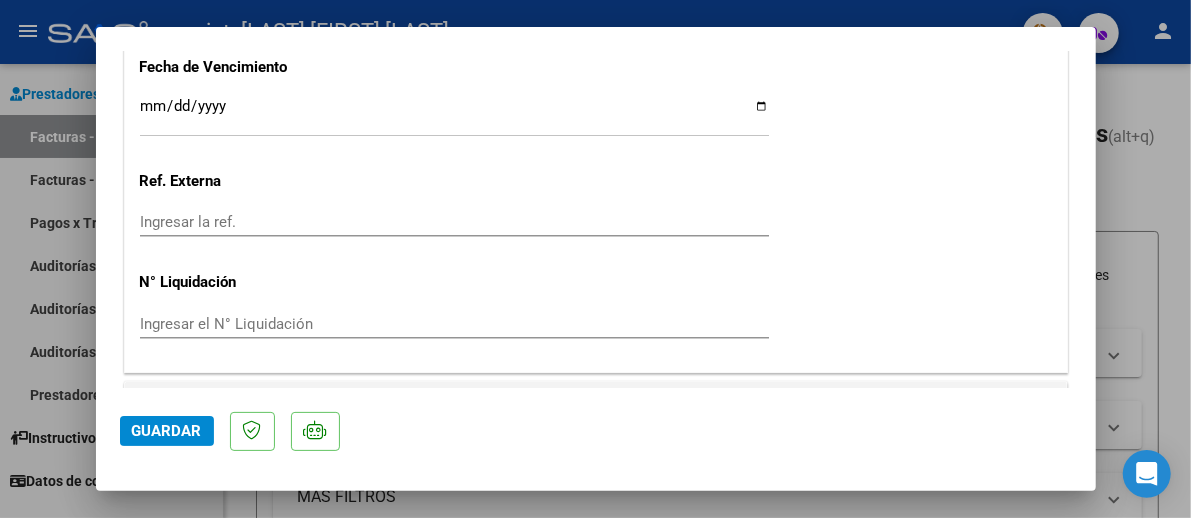 scroll, scrollTop: 2124, scrollLeft: 0, axis: vertical 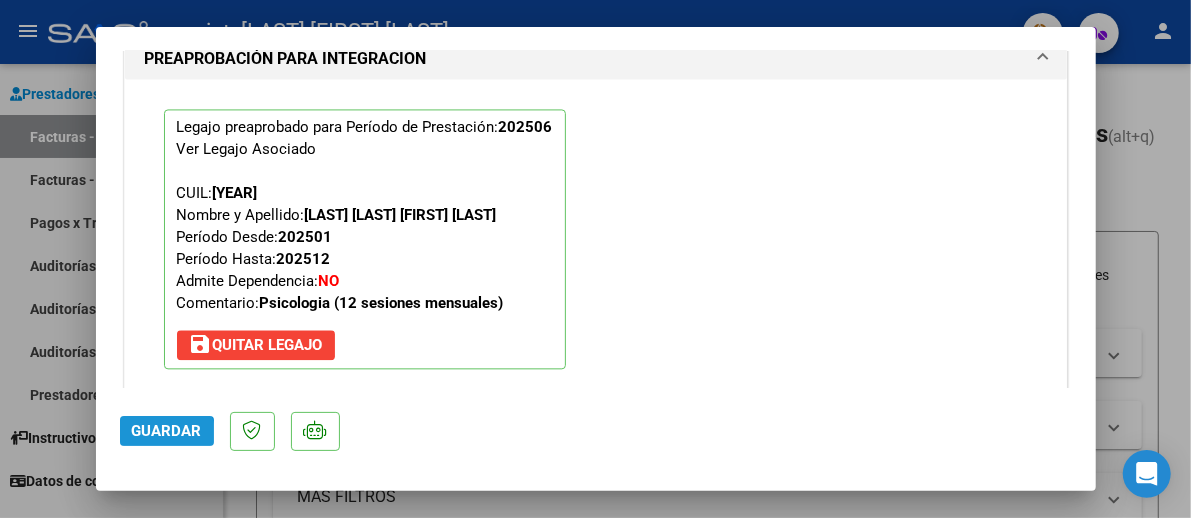click on "Guardar" 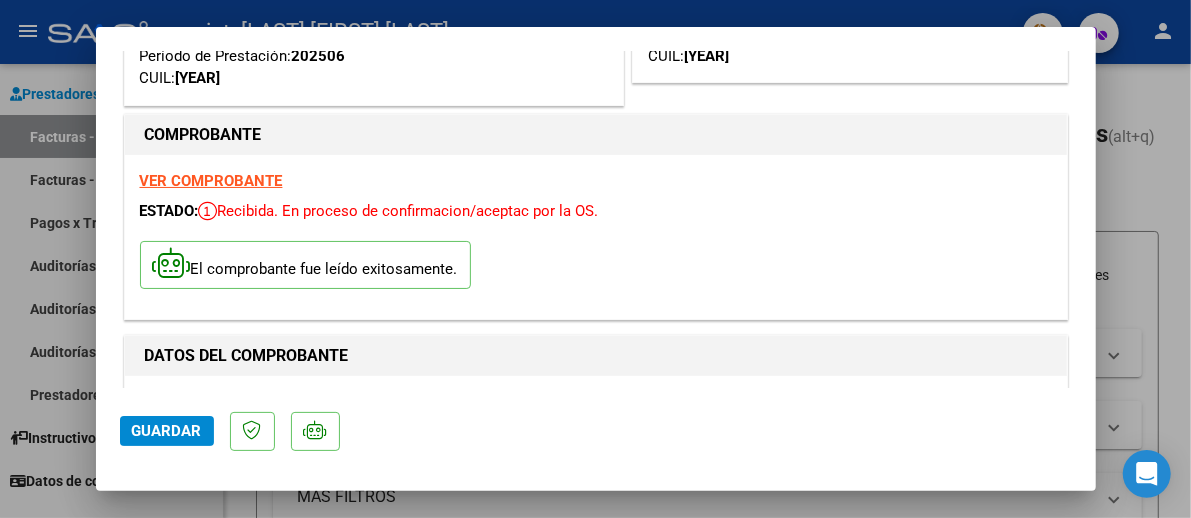 scroll, scrollTop: 124, scrollLeft: 0, axis: vertical 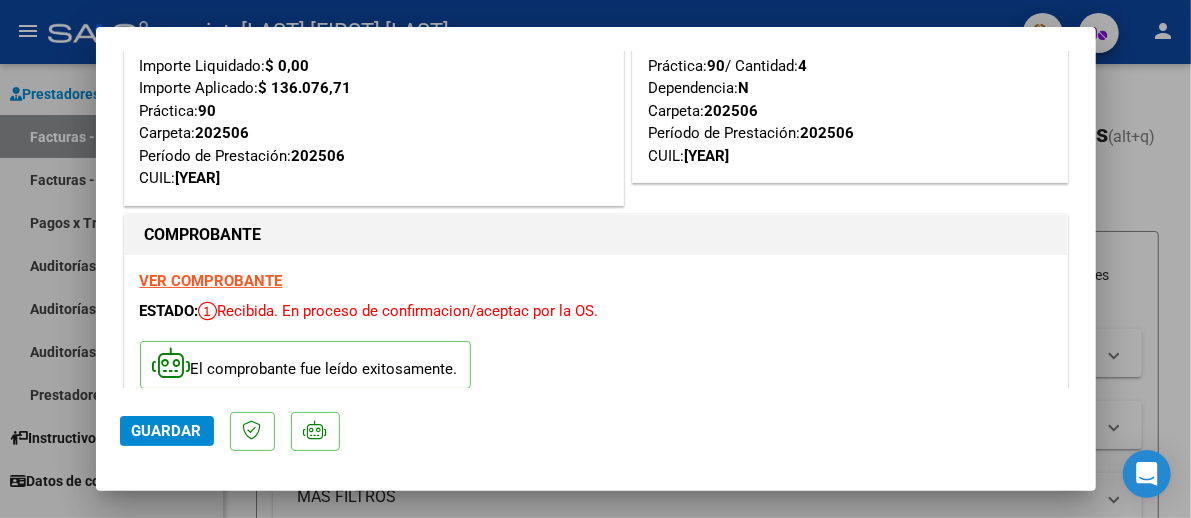click at bounding box center [595, 259] 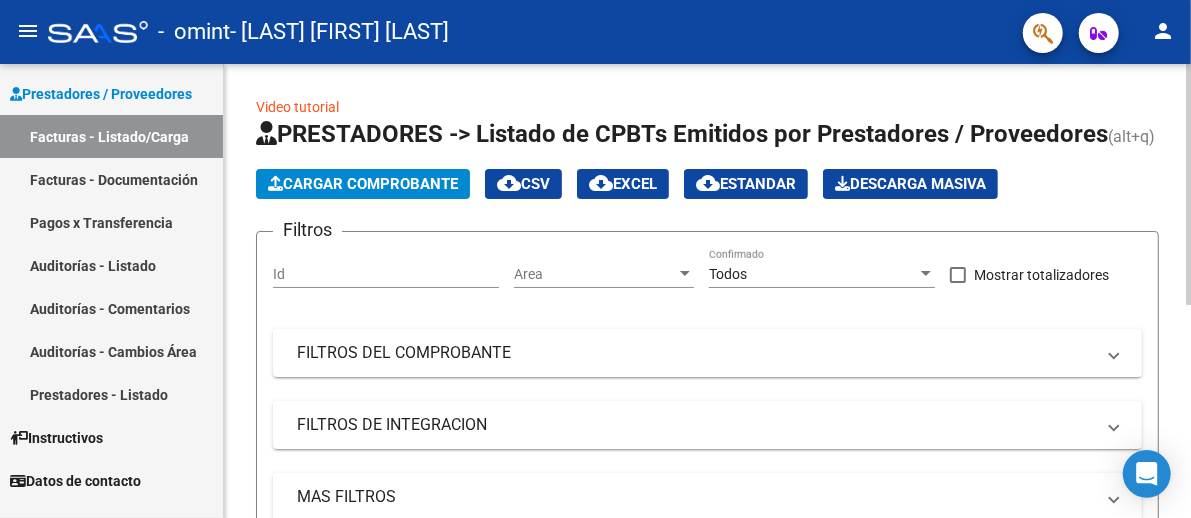 scroll, scrollTop: 399, scrollLeft: 0, axis: vertical 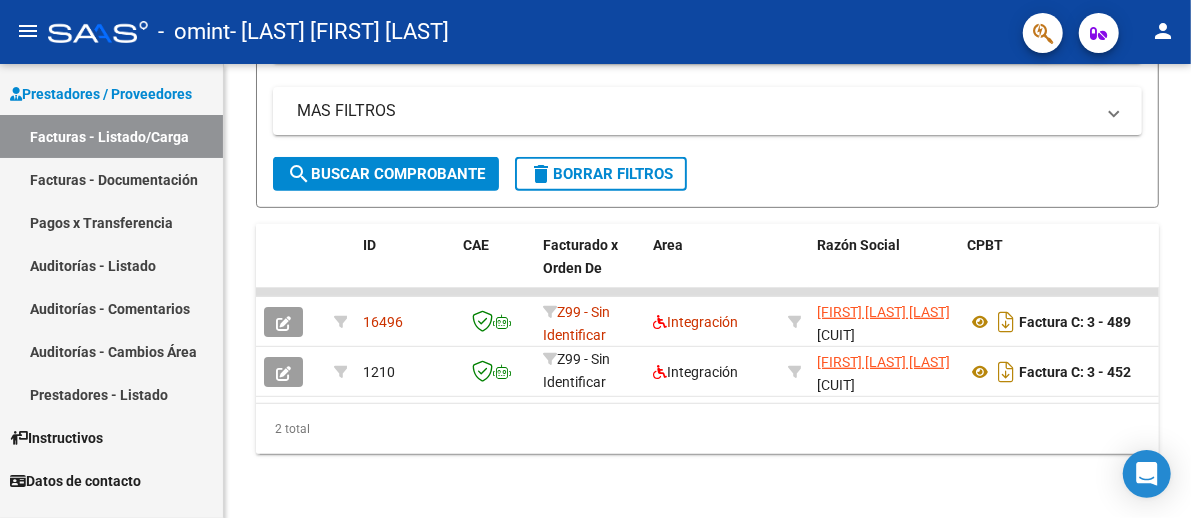 click on "person" 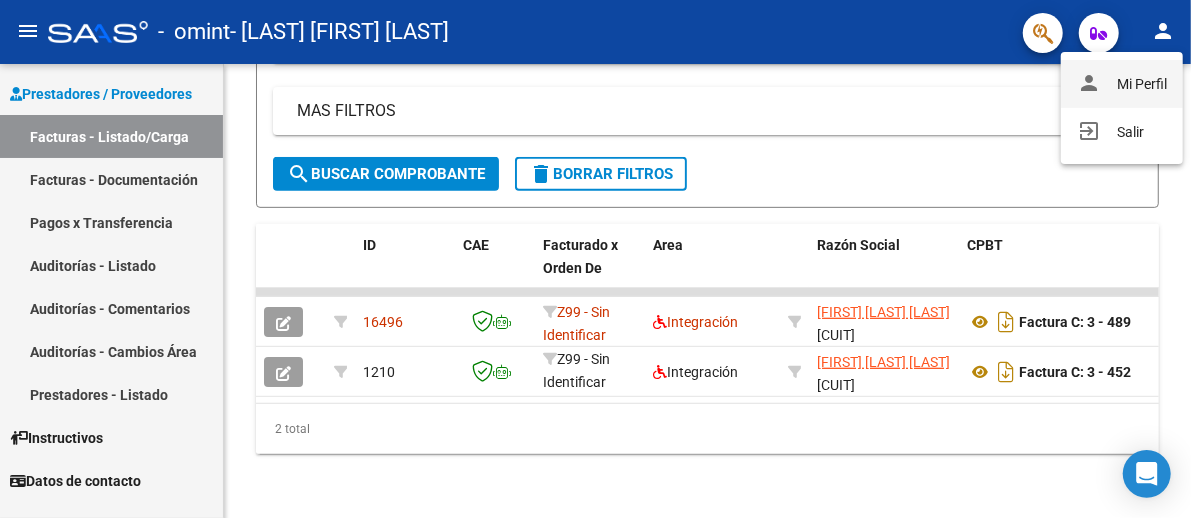 click on "person  Mi Perfil" at bounding box center (1122, 84) 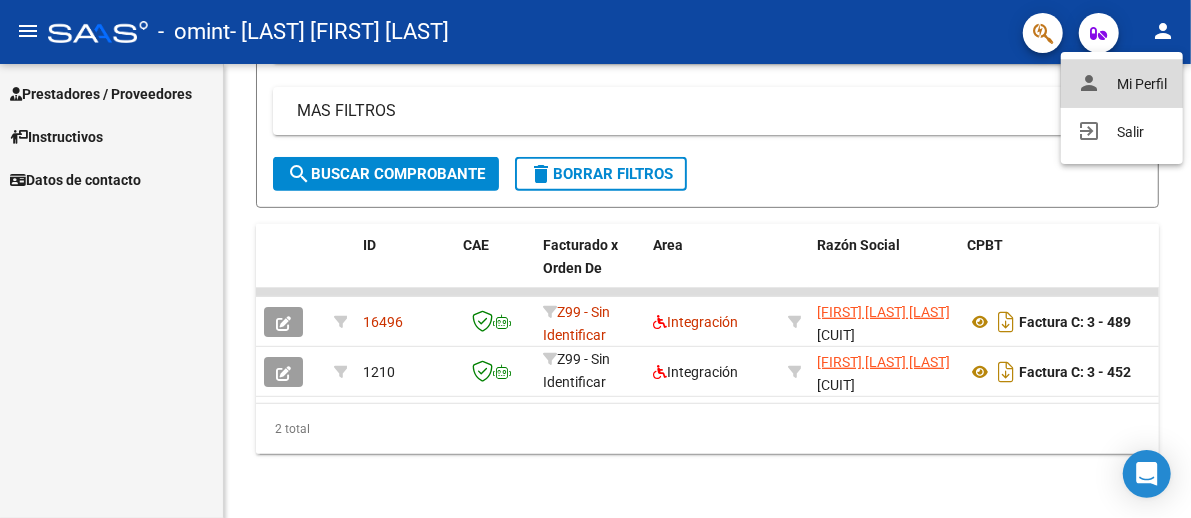 scroll, scrollTop: 0, scrollLeft: 0, axis: both 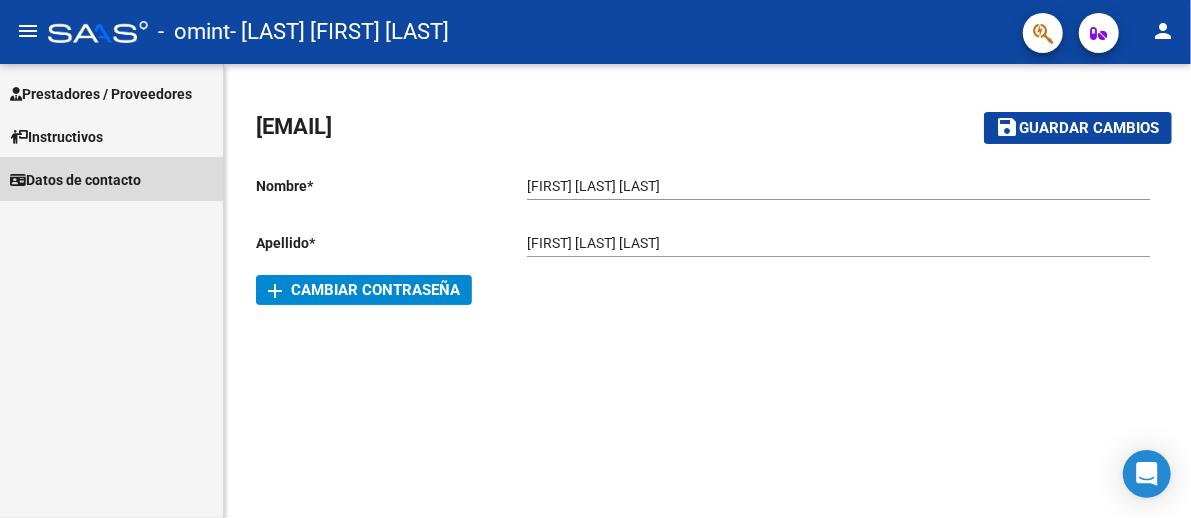 click on "Datos de contacto" at bounding box center (75, 180) 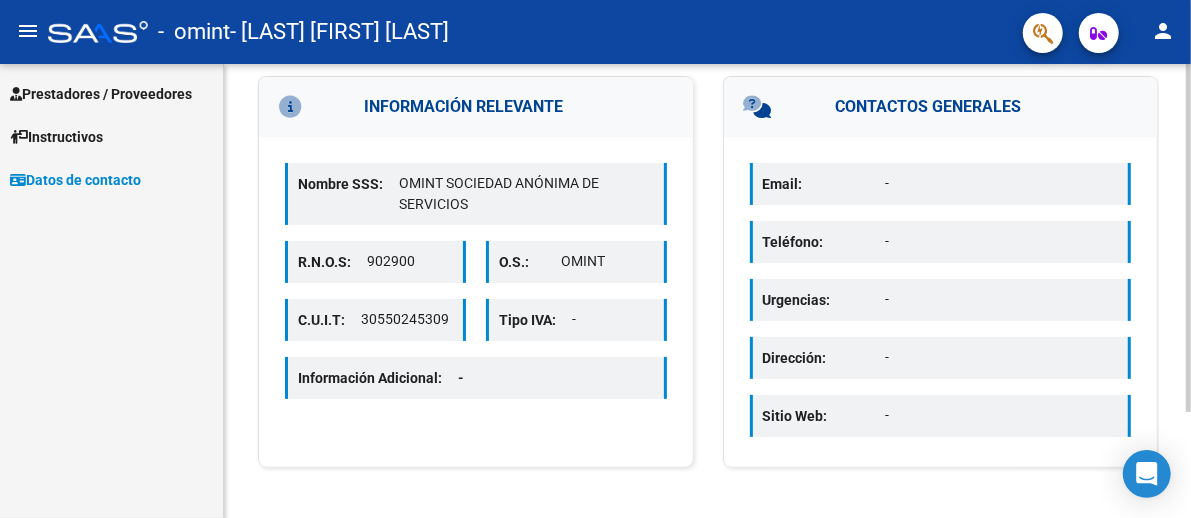 scroll, scrollTop: 0, scrollLeft: 0, axis: both 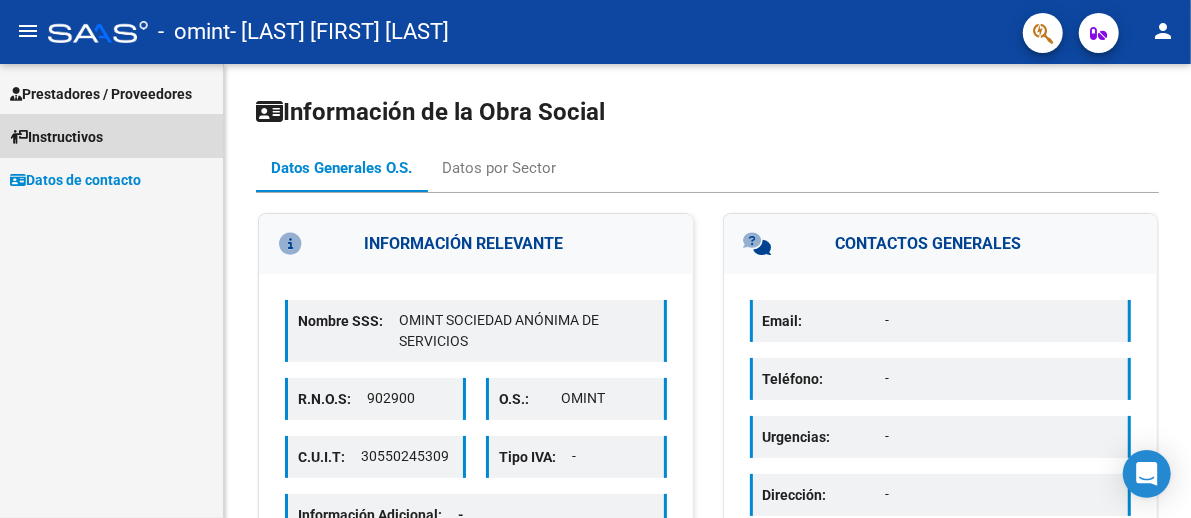 click on "Instructivos" at bounding box center [56, 137] 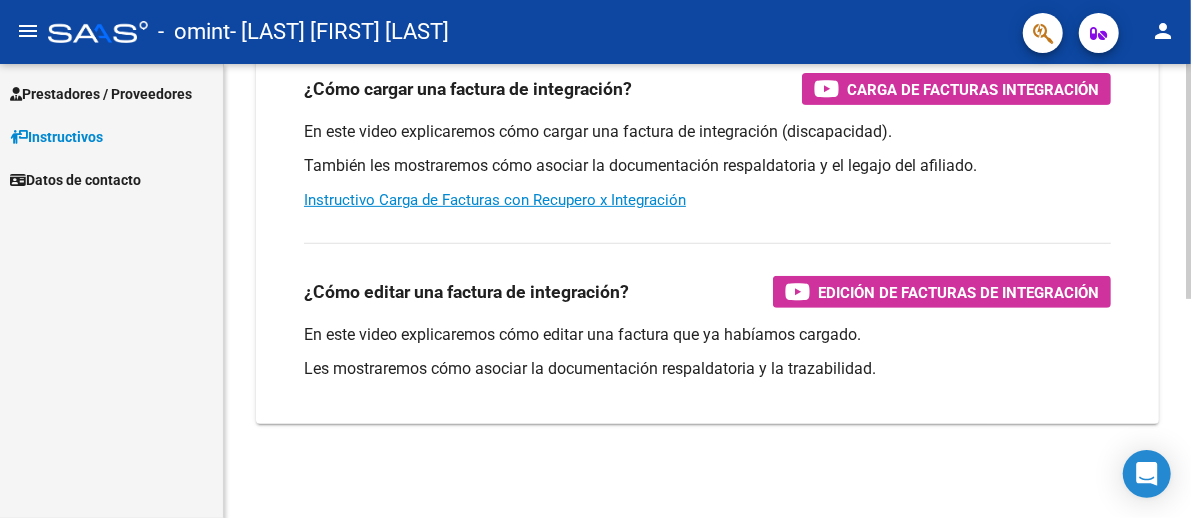 scroll, scrollTop: 0, scrollLeft: 0, axis: both 